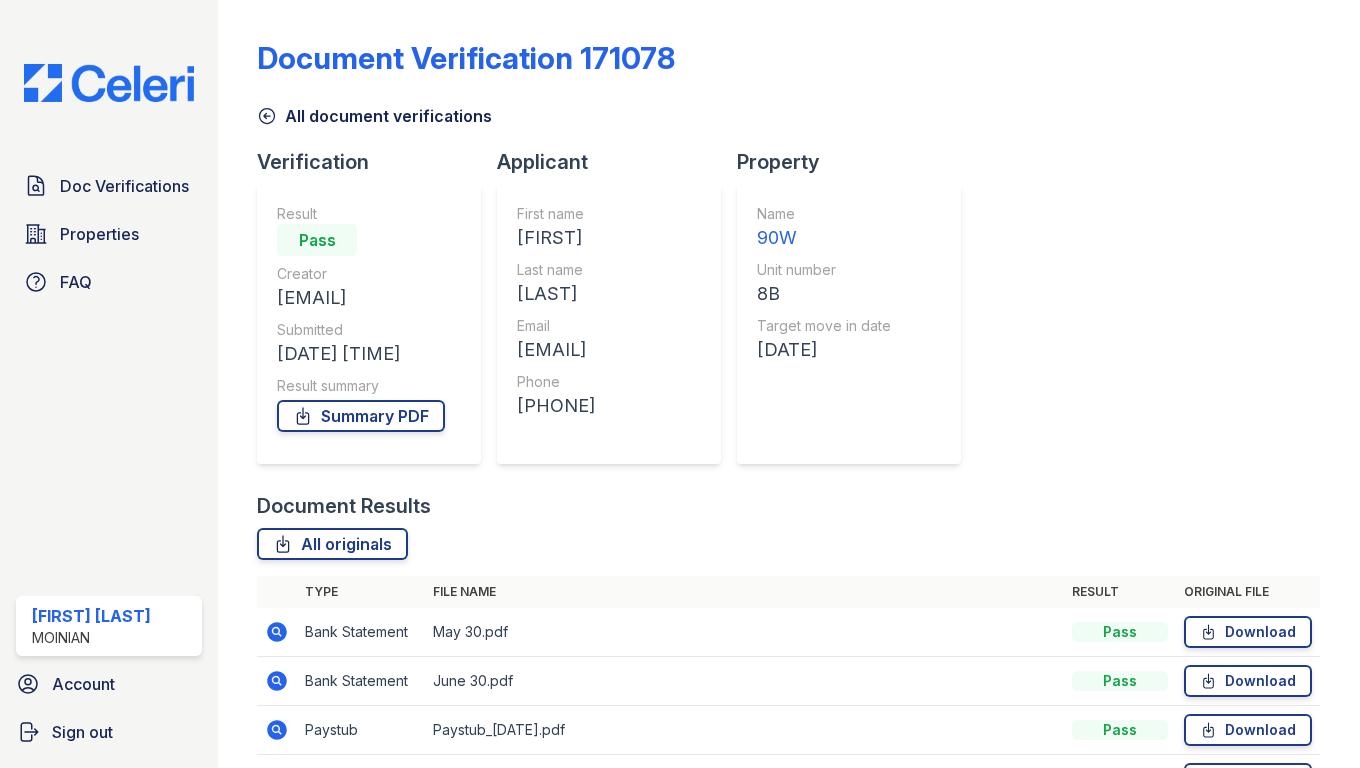 scroll, scrollTop: 0, scrollLeft: 0, axis: both 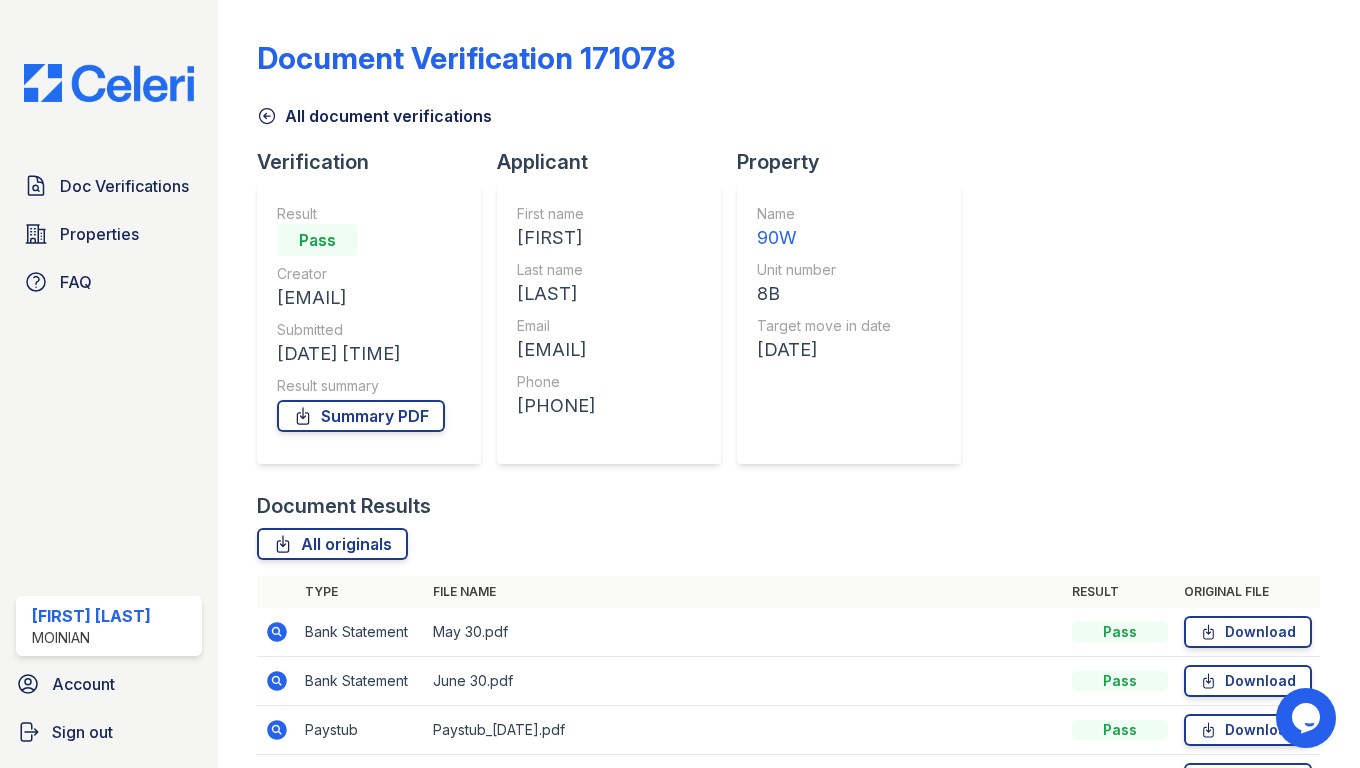click at bounding box center [109, 83] 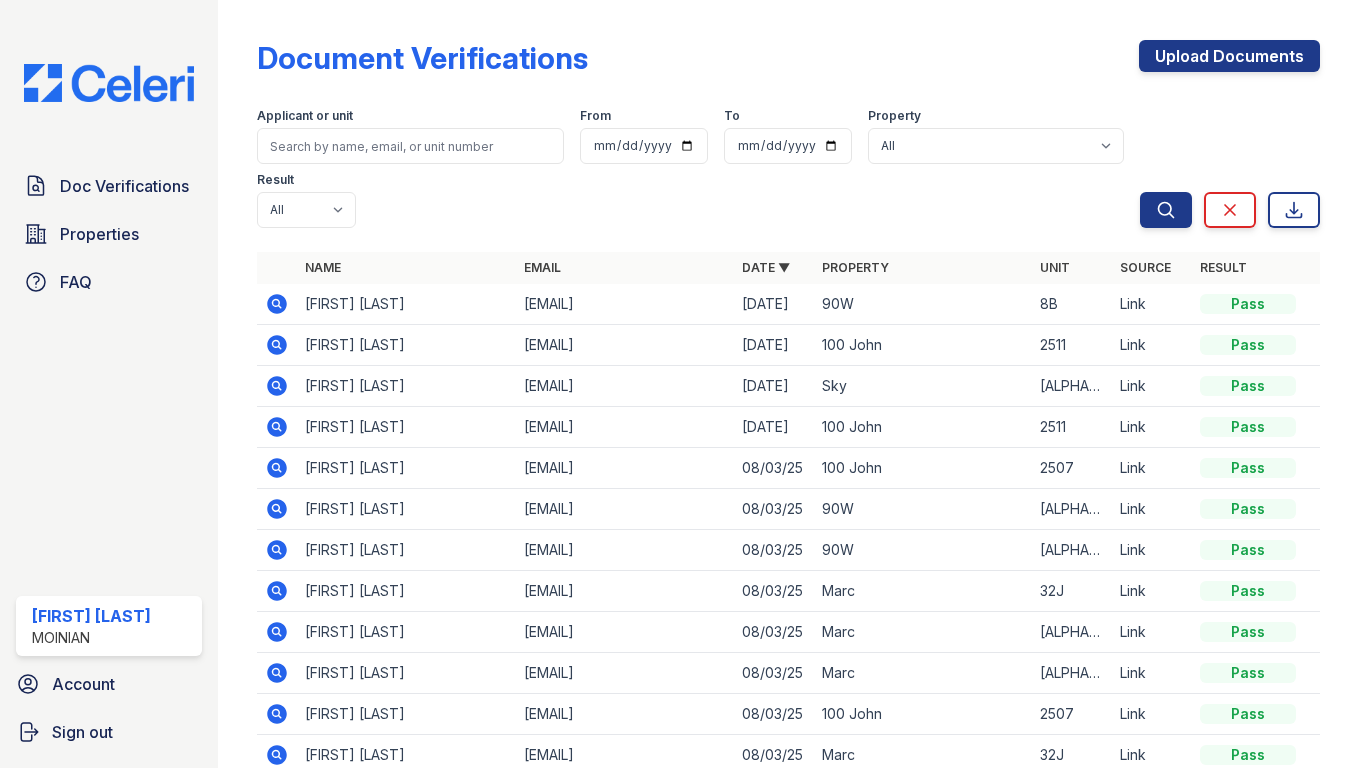 click 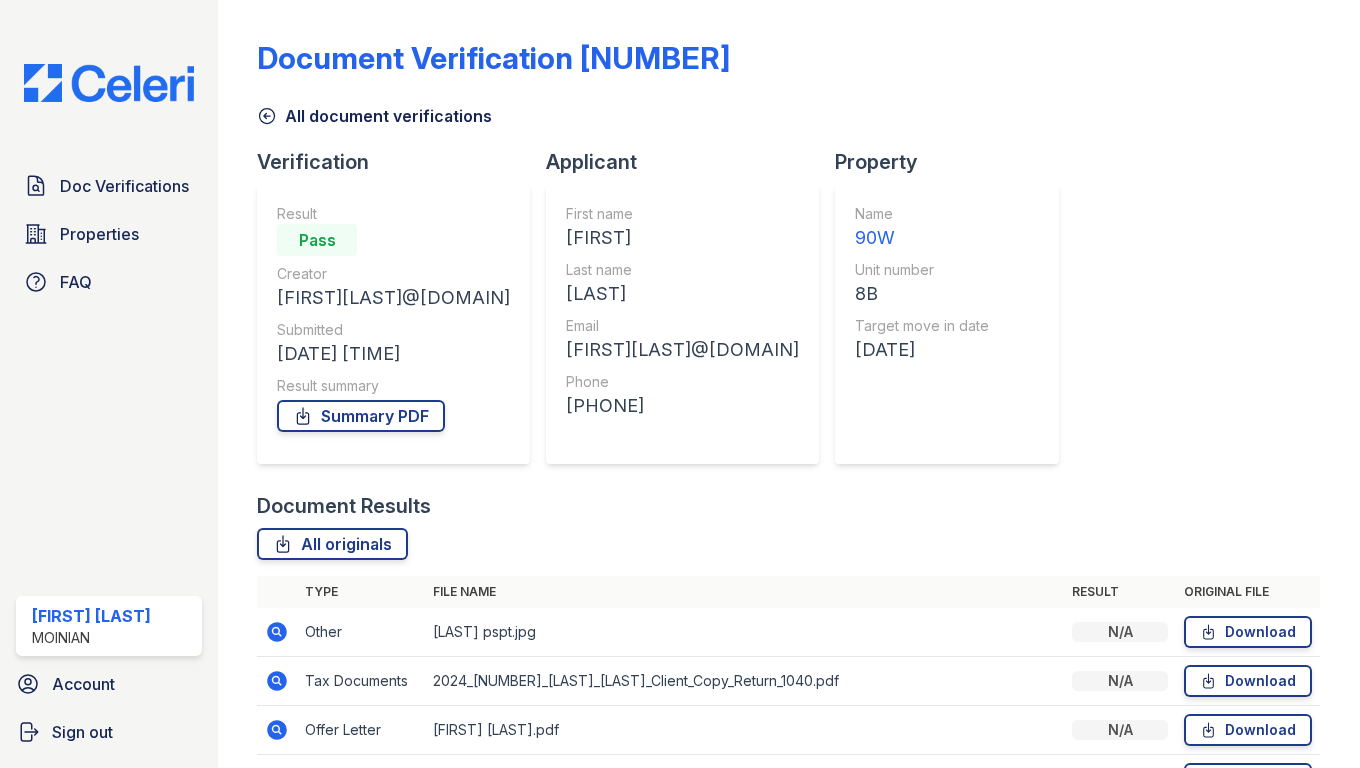 scroll, scrollTop: 0, scrollLeft: 0, axis: both 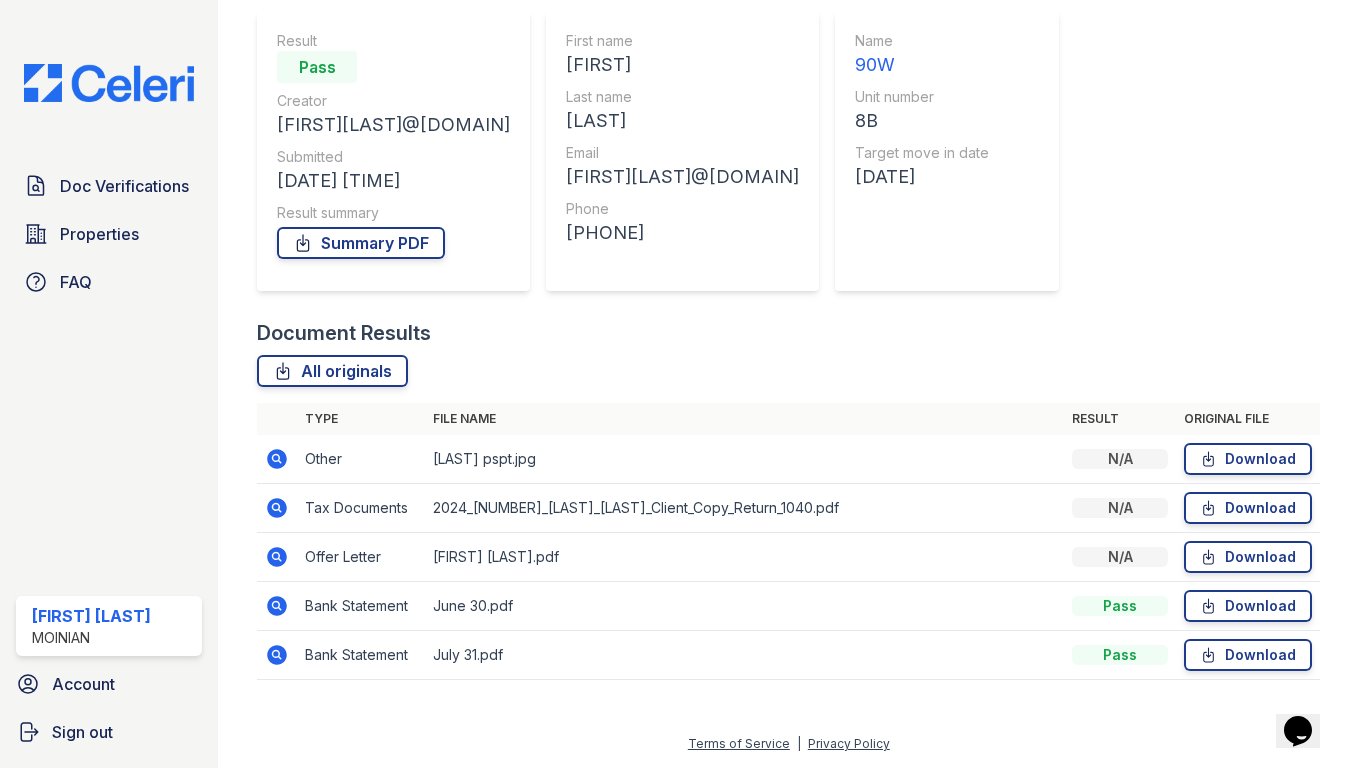 click 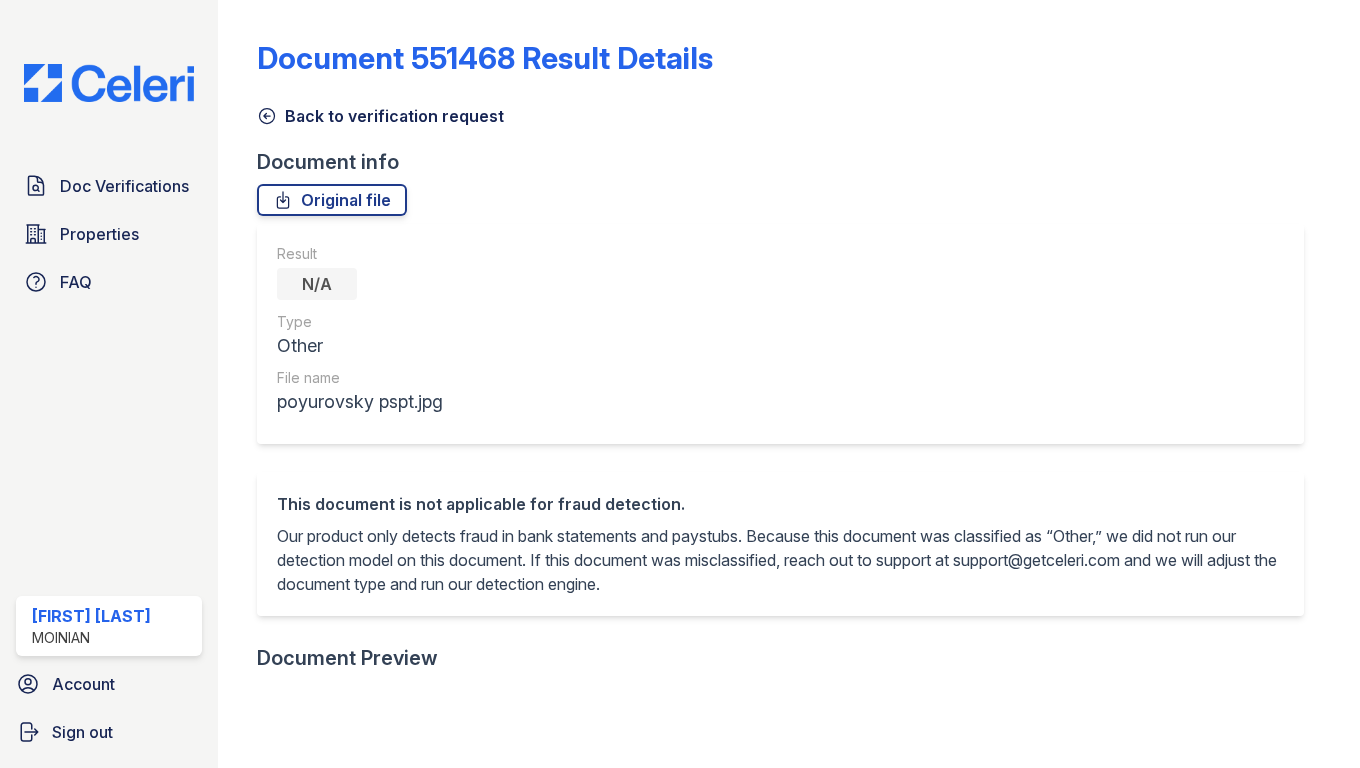 scroll, scrollTop: 0, scrollLeft: 0, axis: both 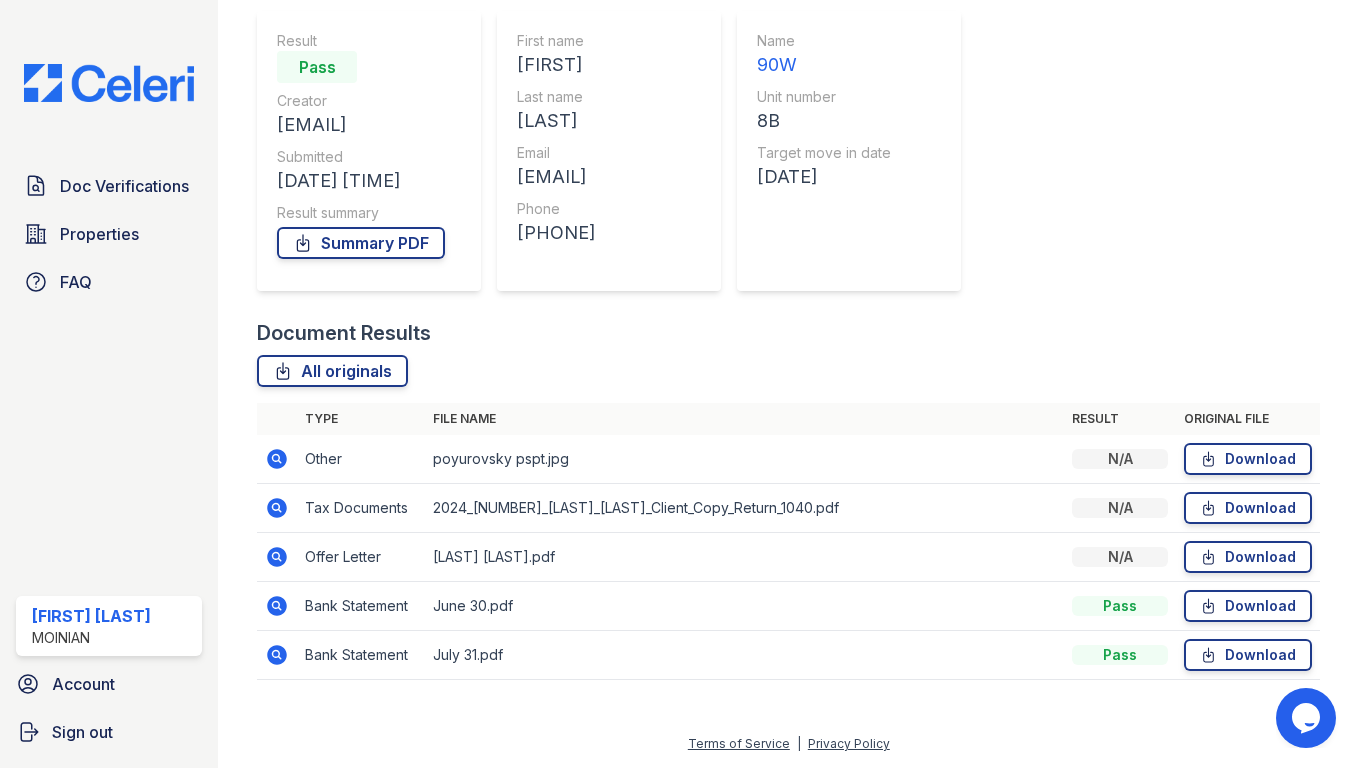 click 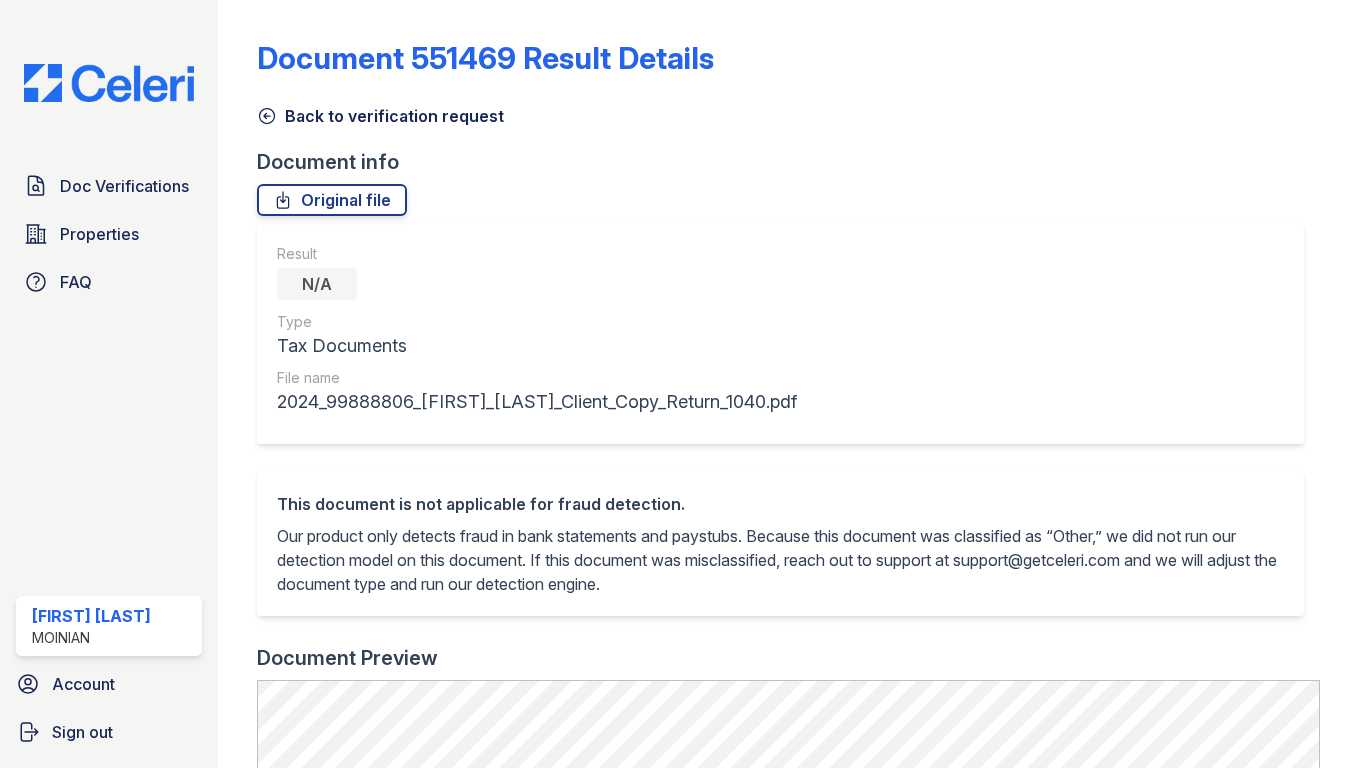 scroll, scrollTop: 0, scrollLeft: 0, axis: both 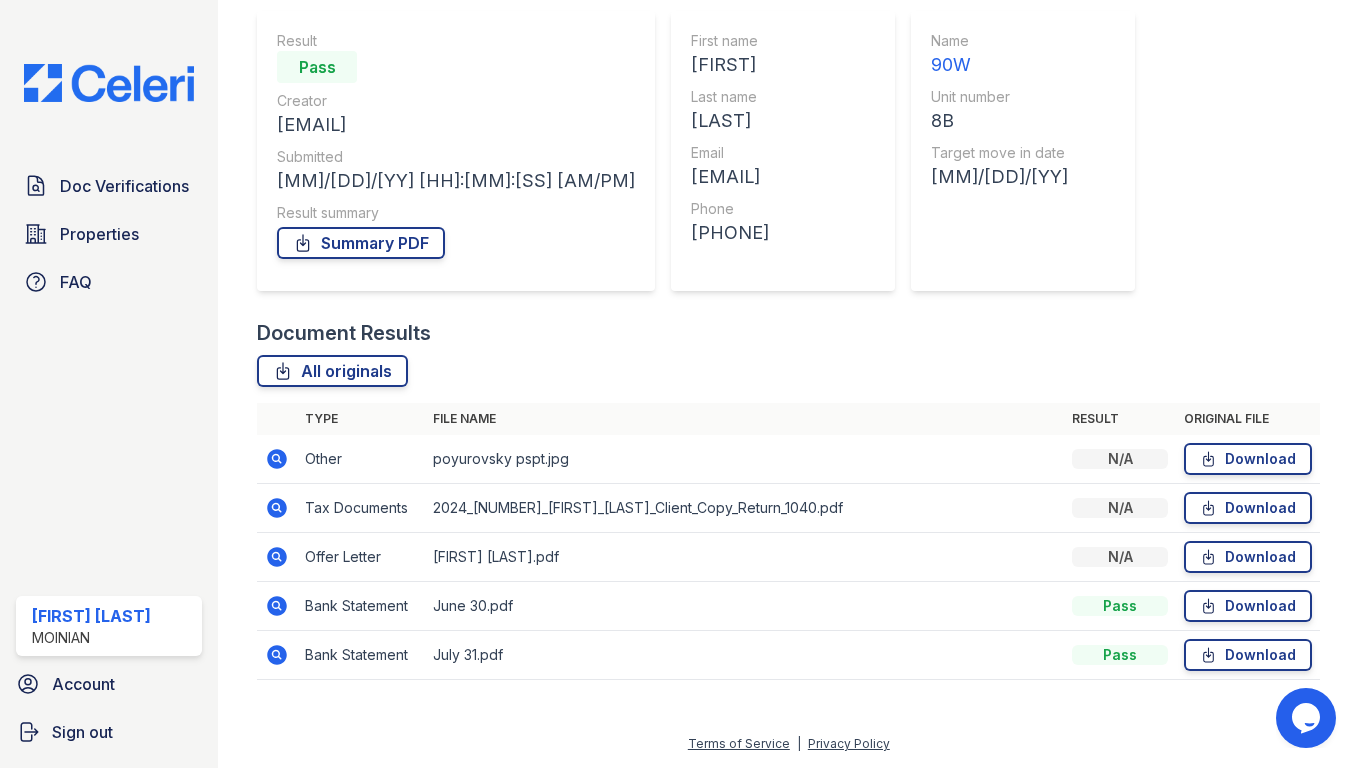 click 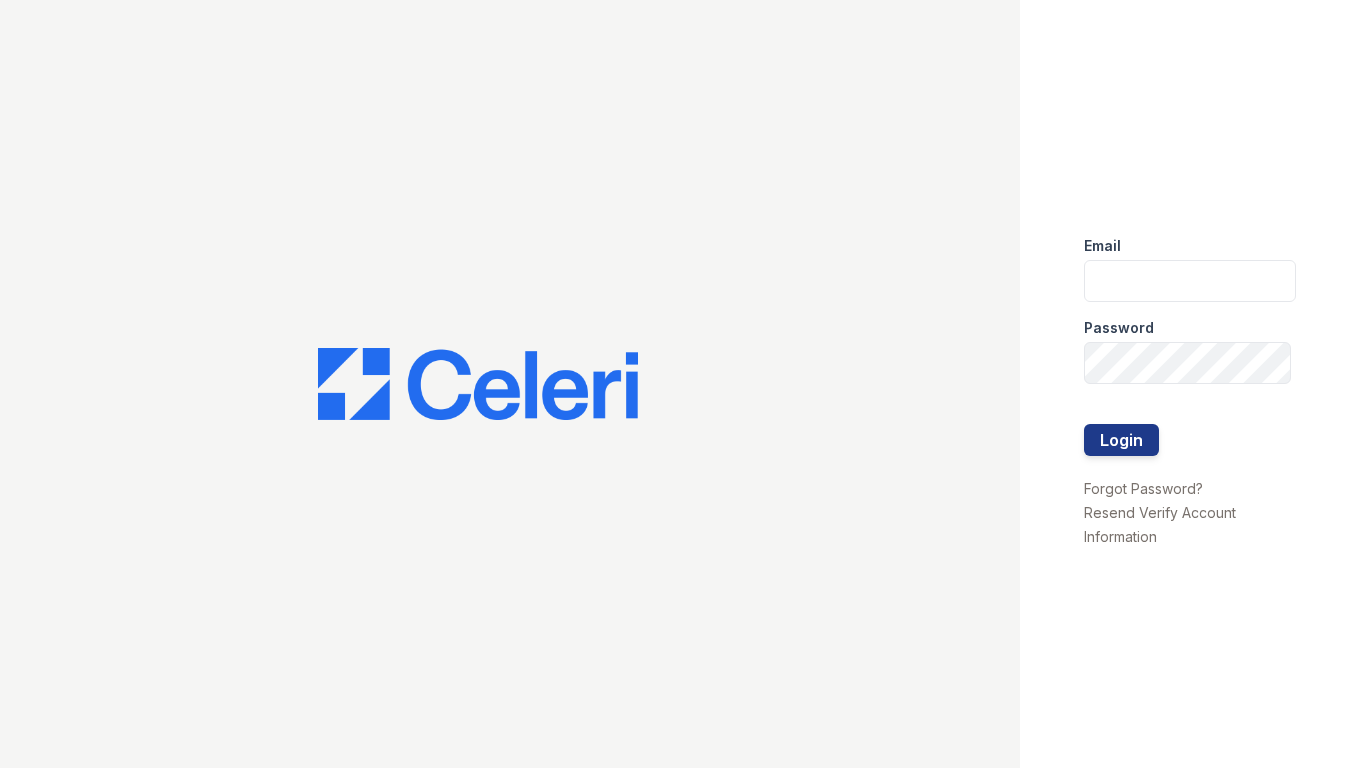 scroll, scrollTop: 0, scrollLeft: 0, axis: both 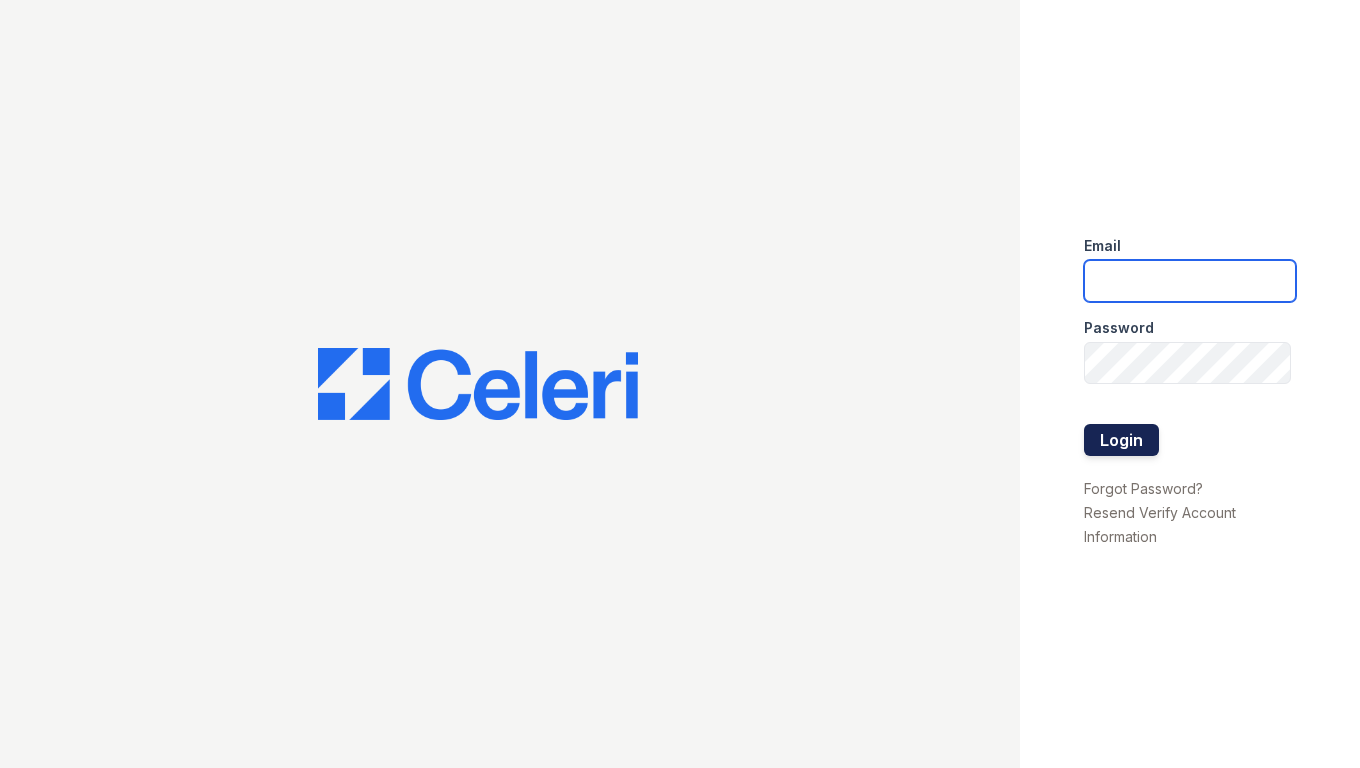 type on "shiv@auranewyork.com" 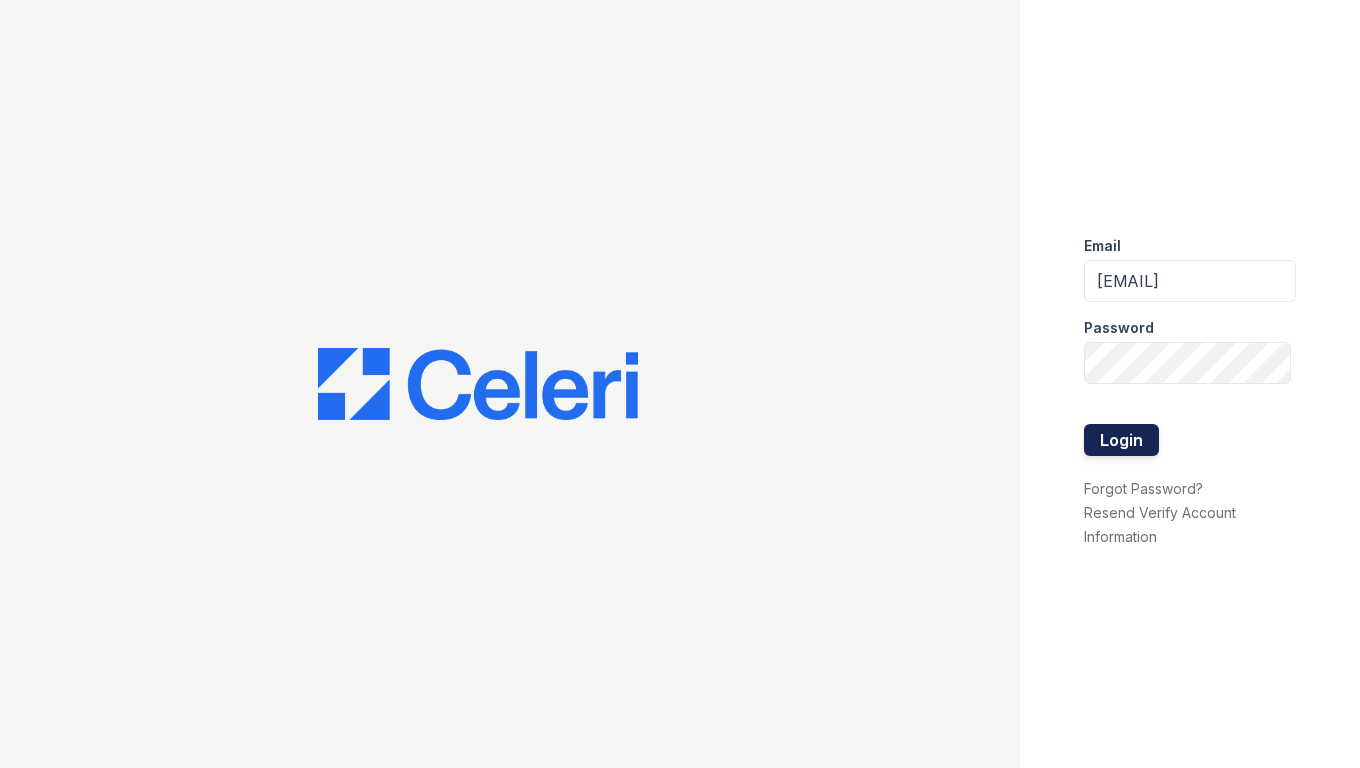 click on "Login" at bounding box center [1121, 440] 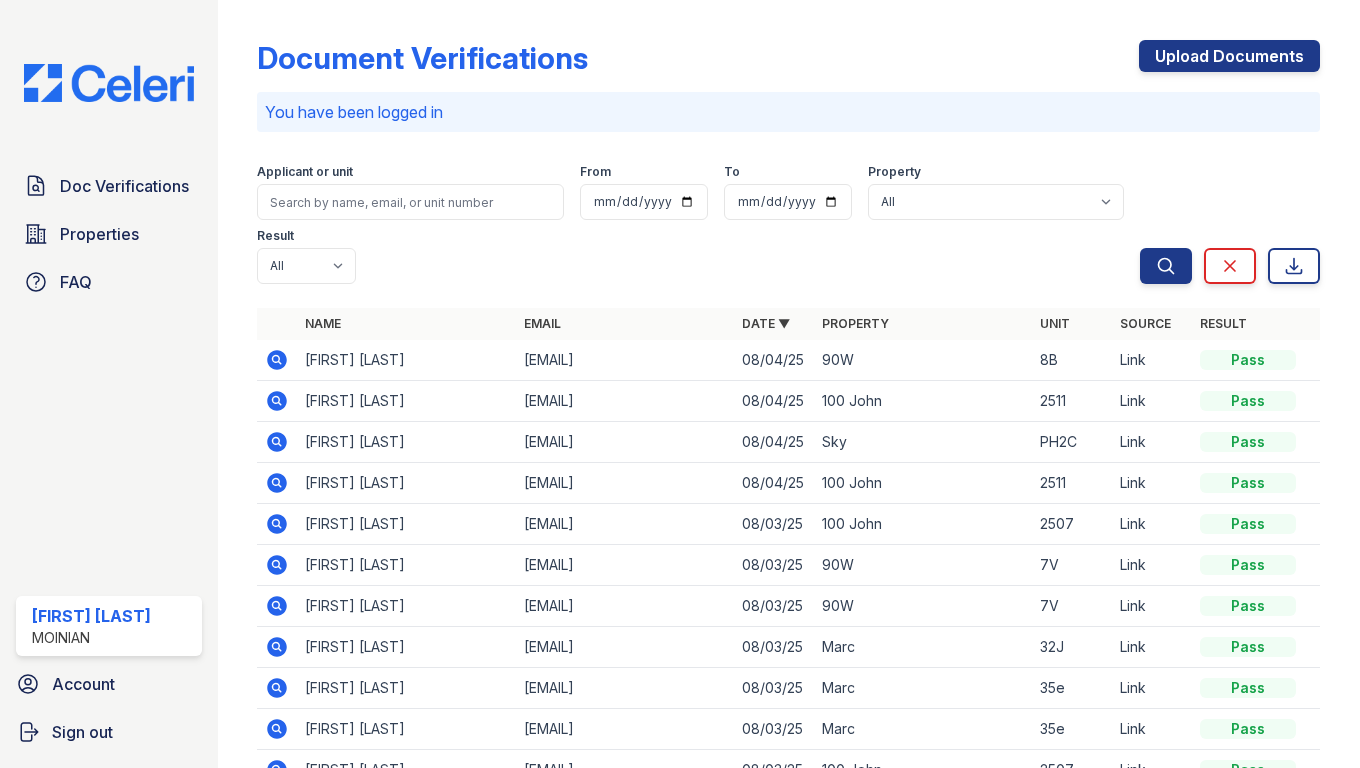 scroll, scrollTop: 0, scrollLeft: 0, axis: both 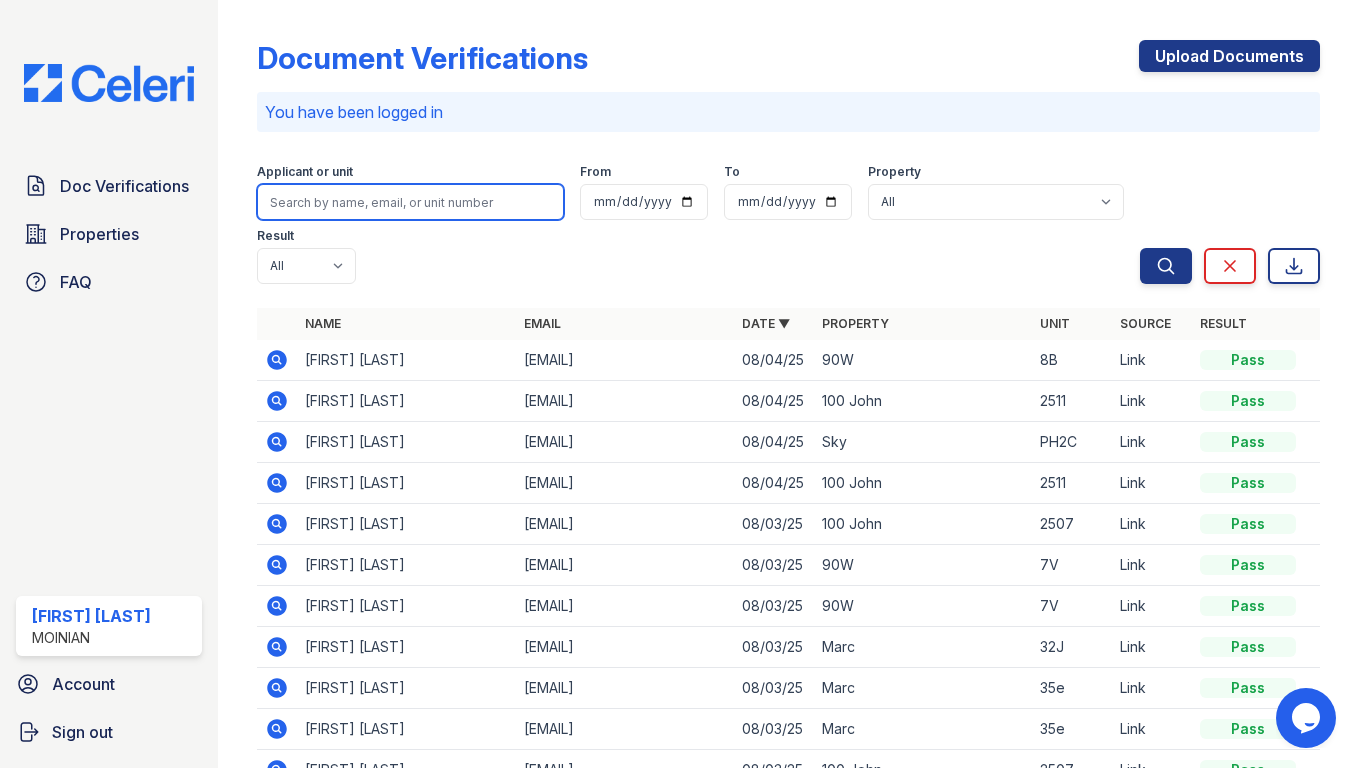 click at bounding box center [410, 202] 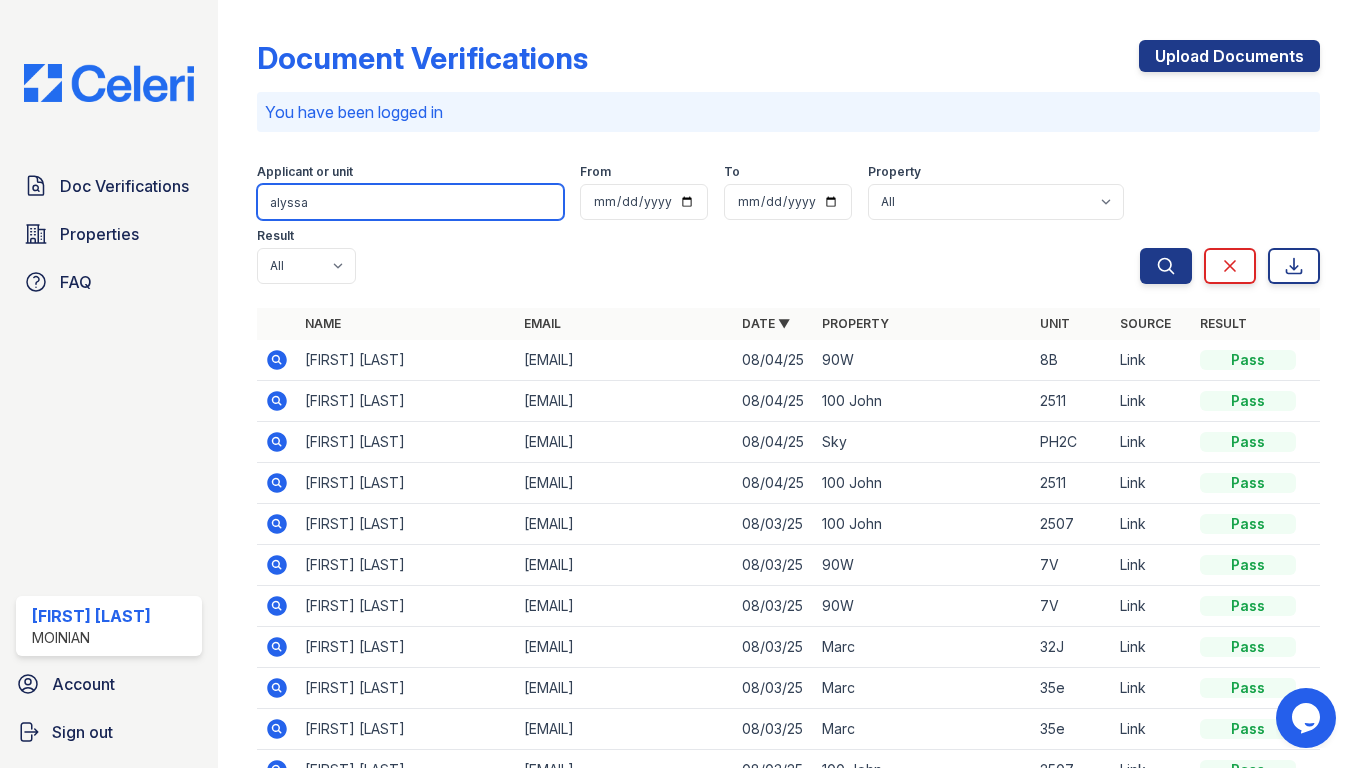 type on "alyssa" 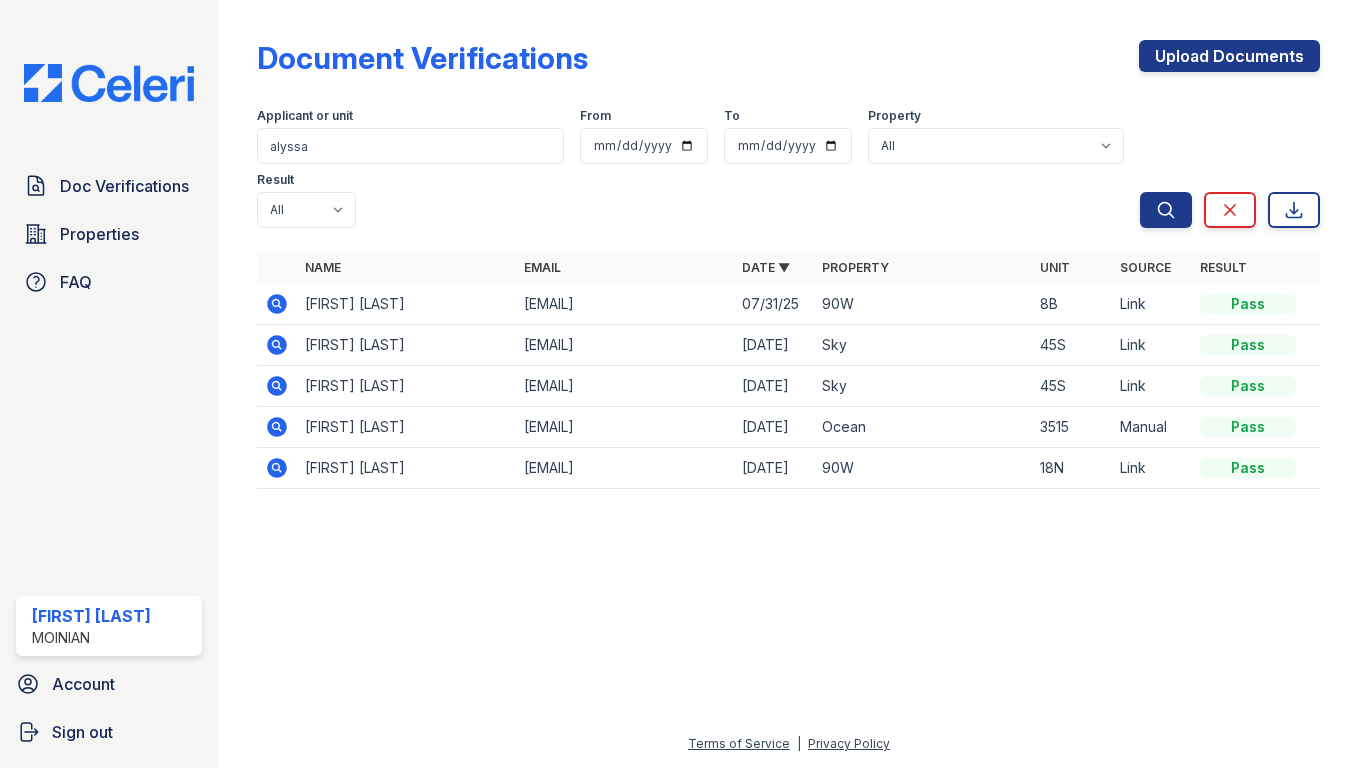 click 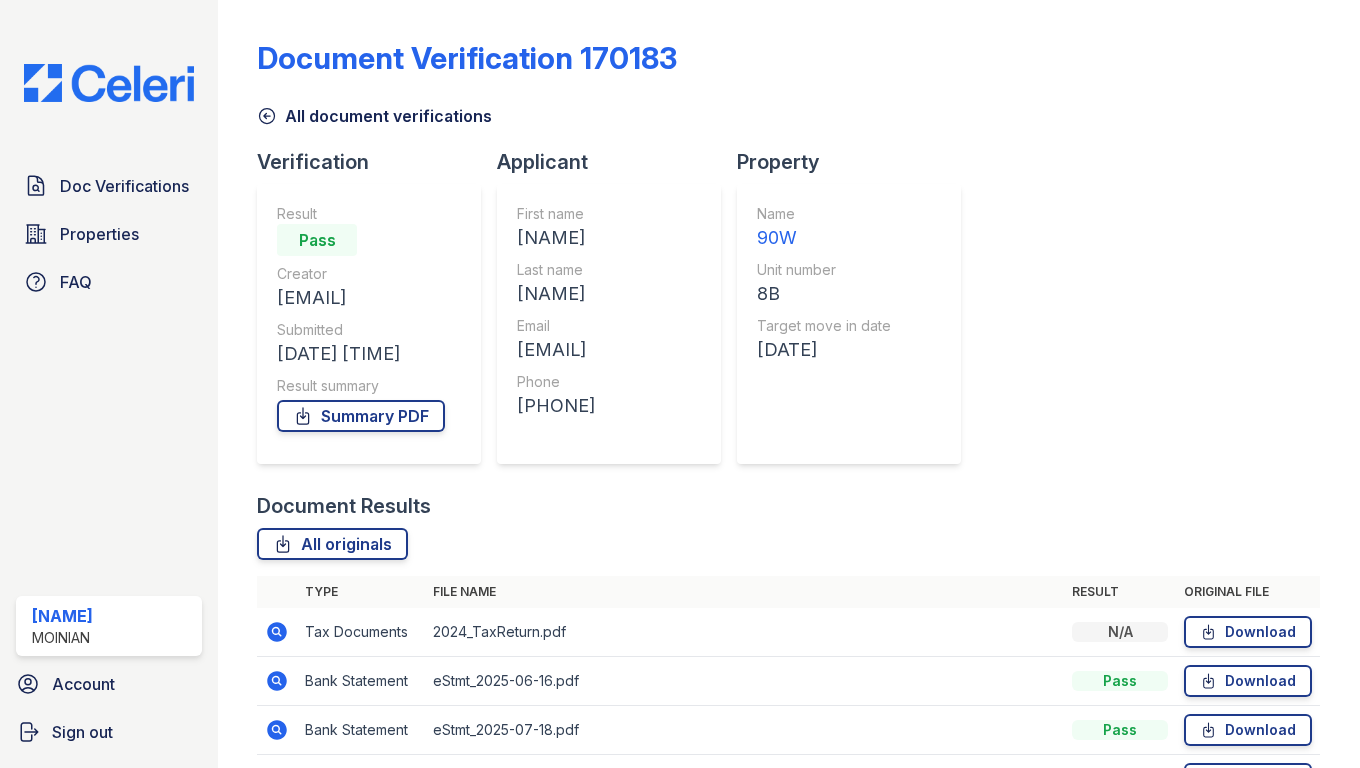 scroll, scrollTop: 0, scrollLeft: 0, axis: both 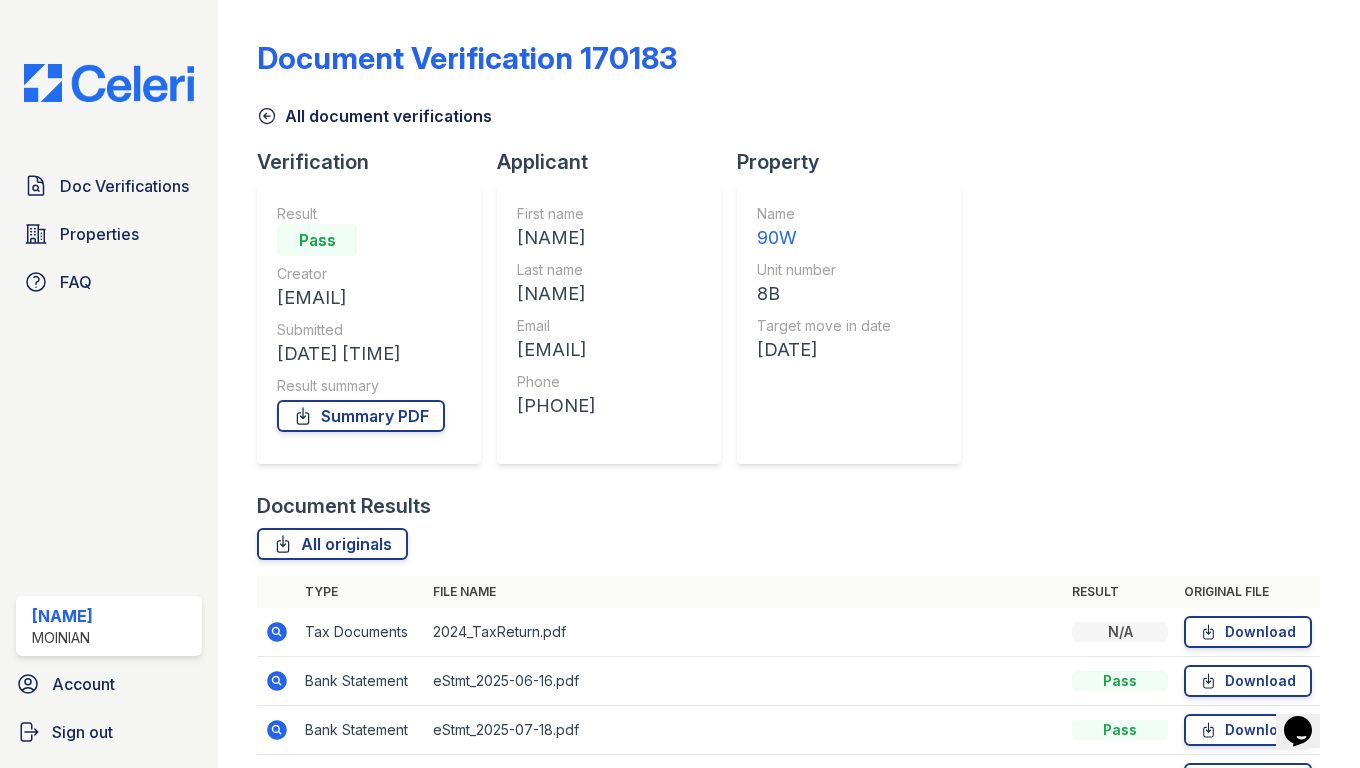 click on "[NAME]" at bounding box center [556, 238] 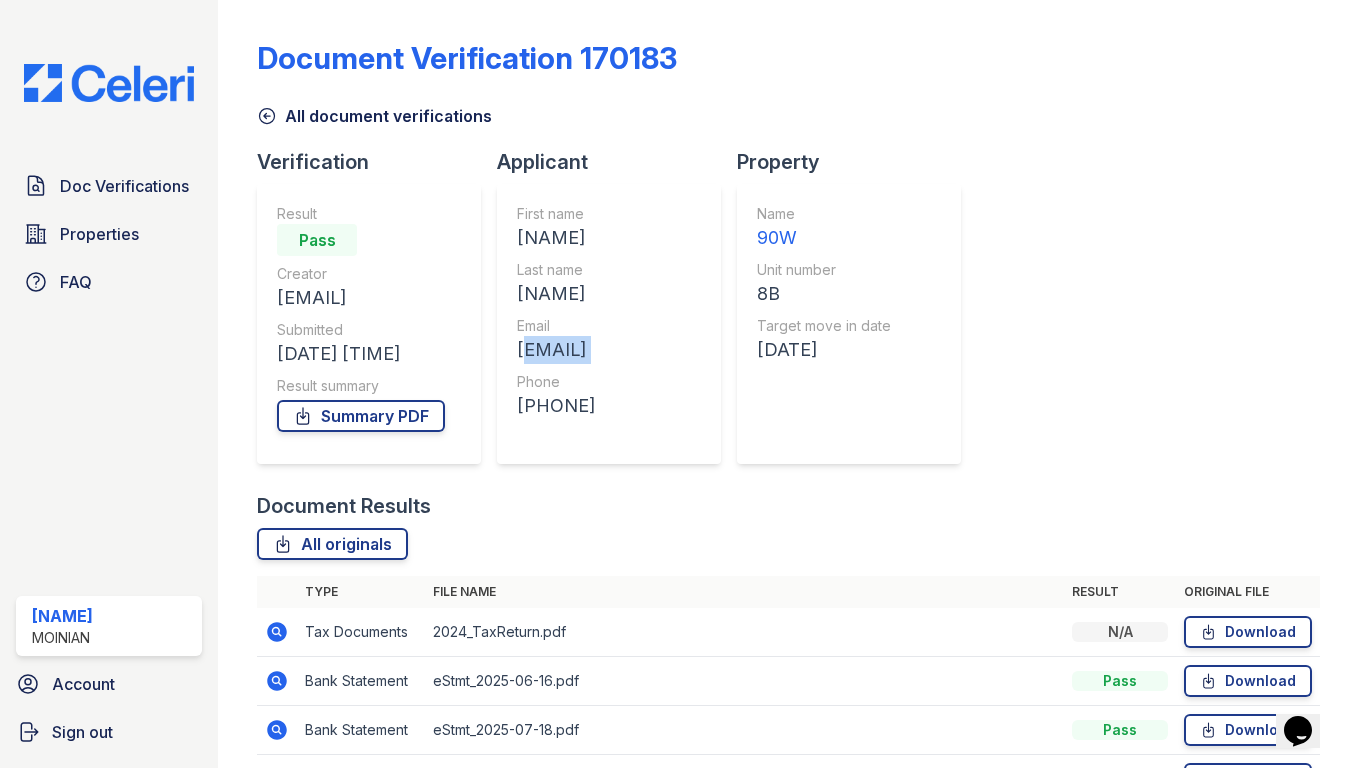 click on "[EMAIL]" at bounding box center [556, 350] 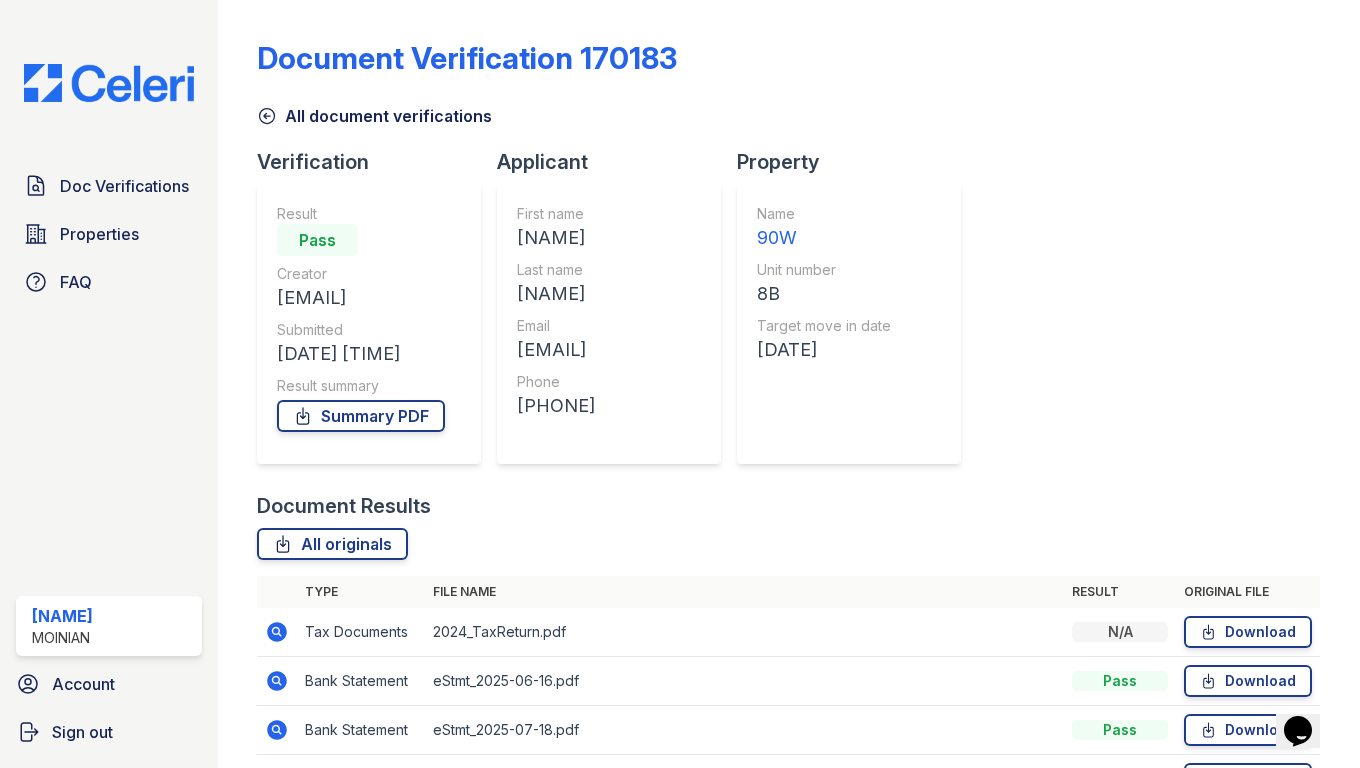 click on "Document Verification 170183" at bounding box center [788, 66] 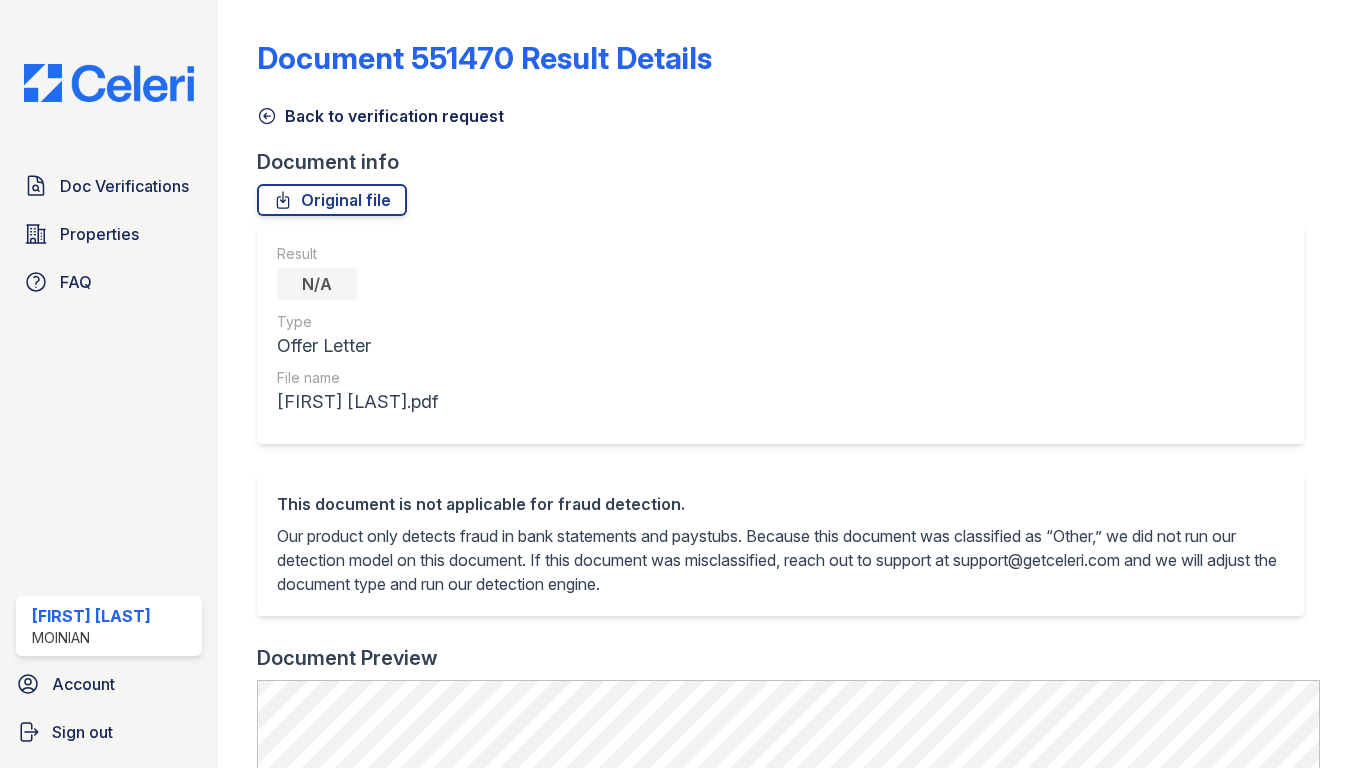 scroll, scrollTop: 0, scrollLeft: 0, axis: both 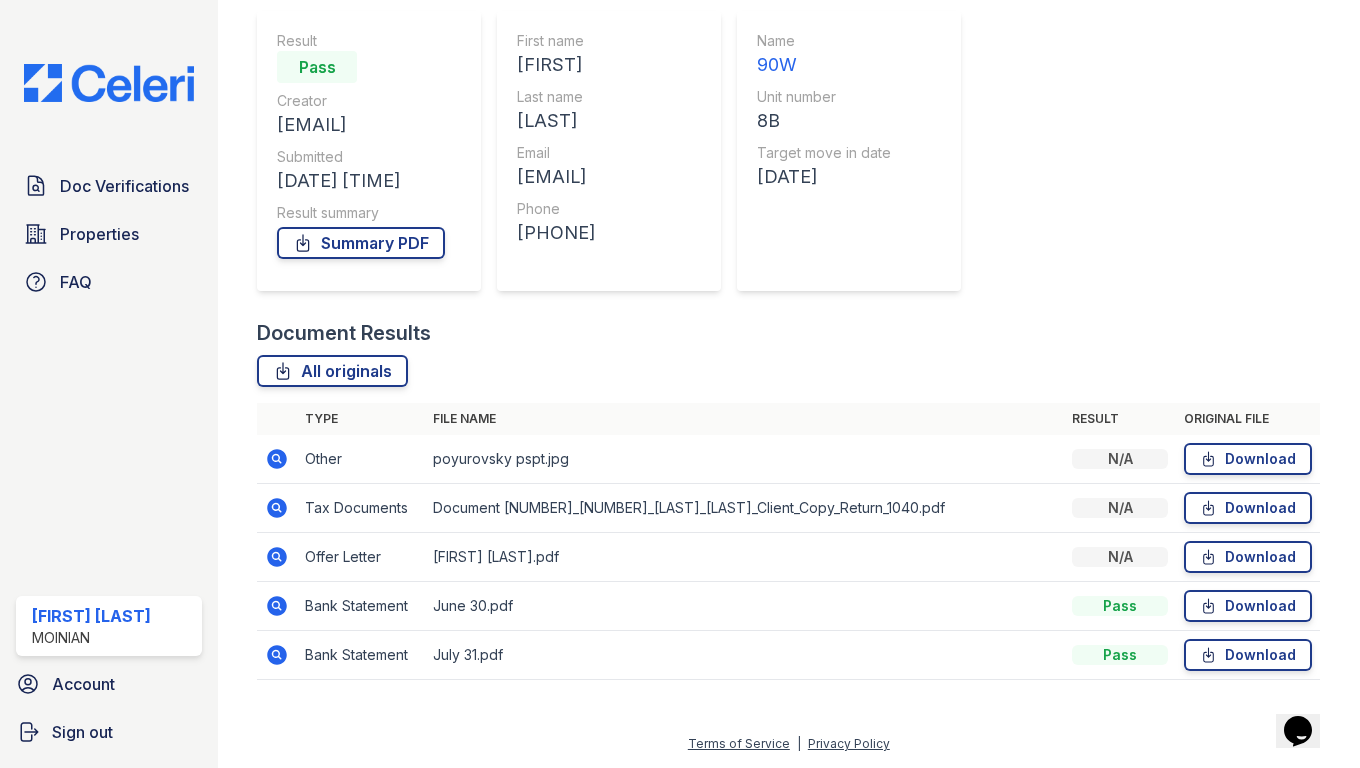 click 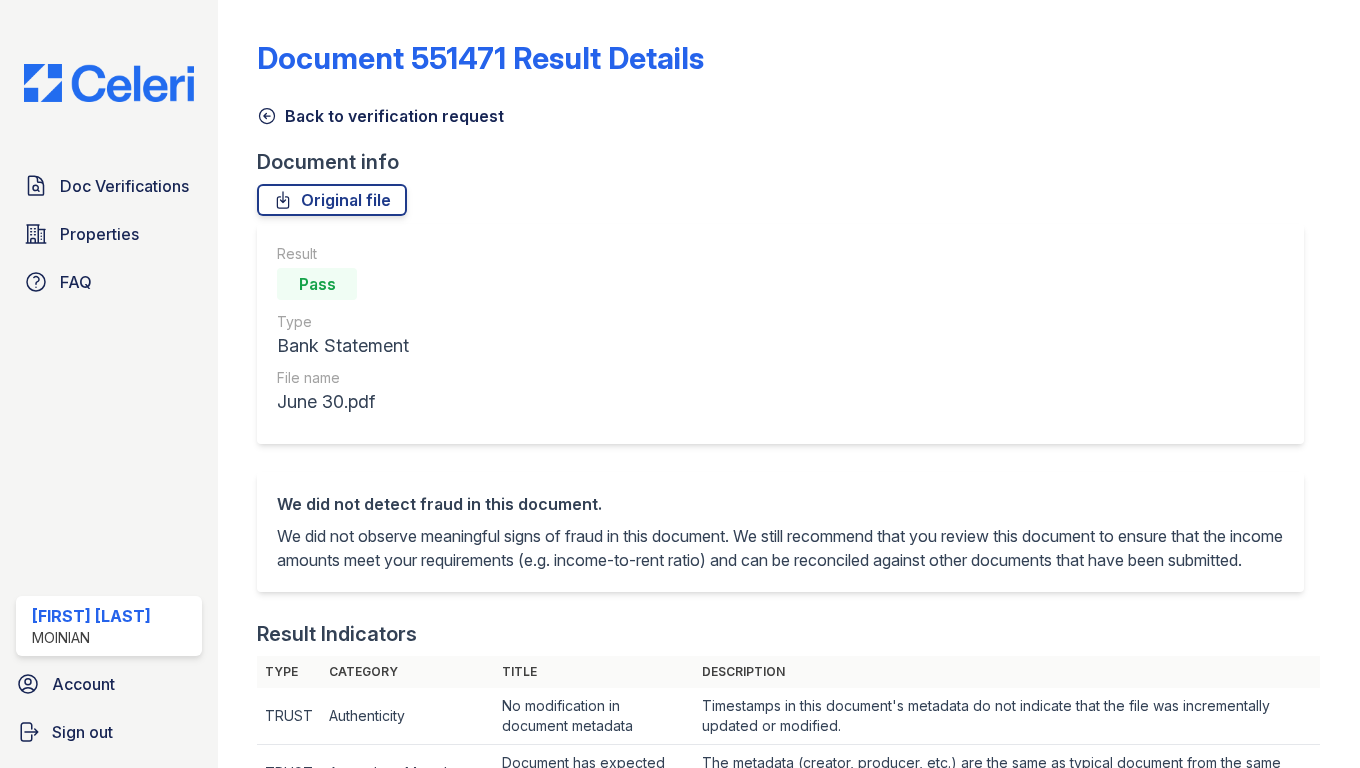 scroll, scrollTop: 0, scrollLeft: 0, axis: both 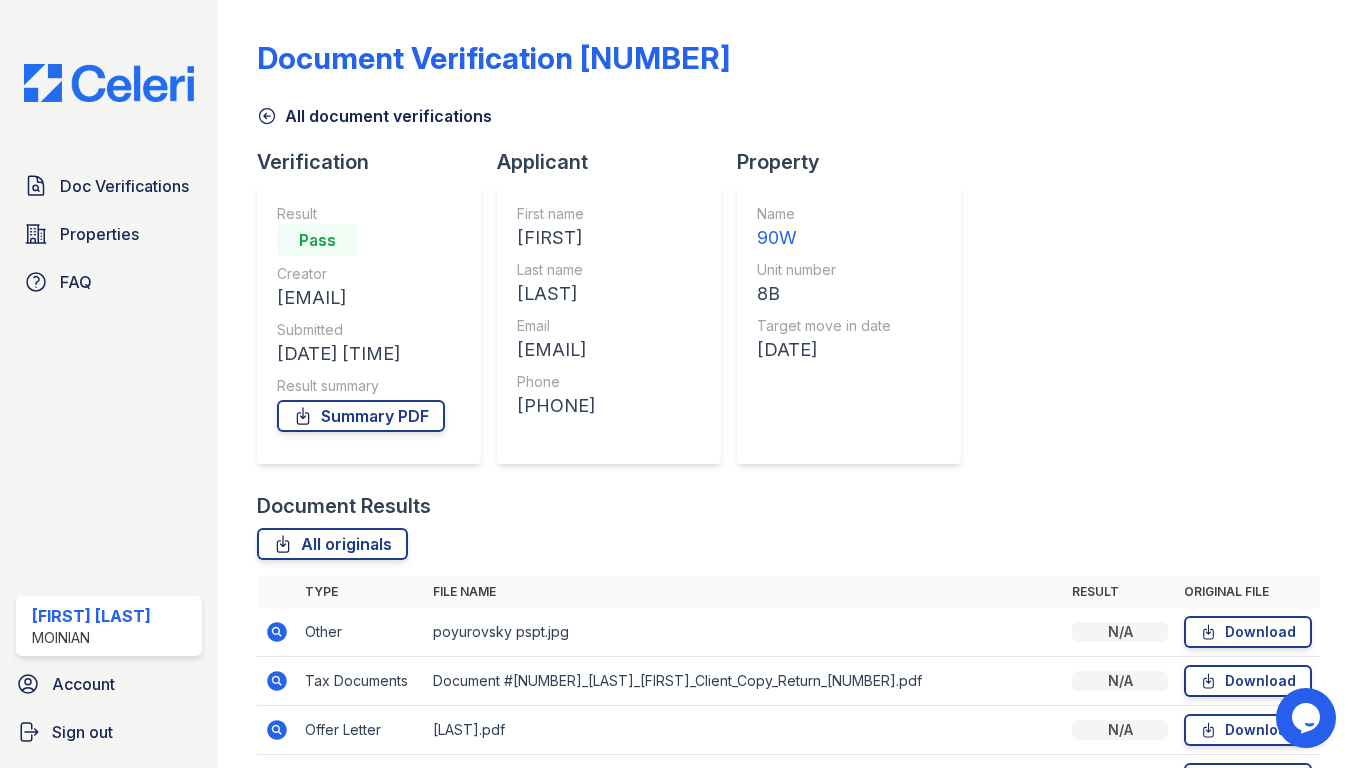 click on "[FIRST]" at bounding box center [556, 238] 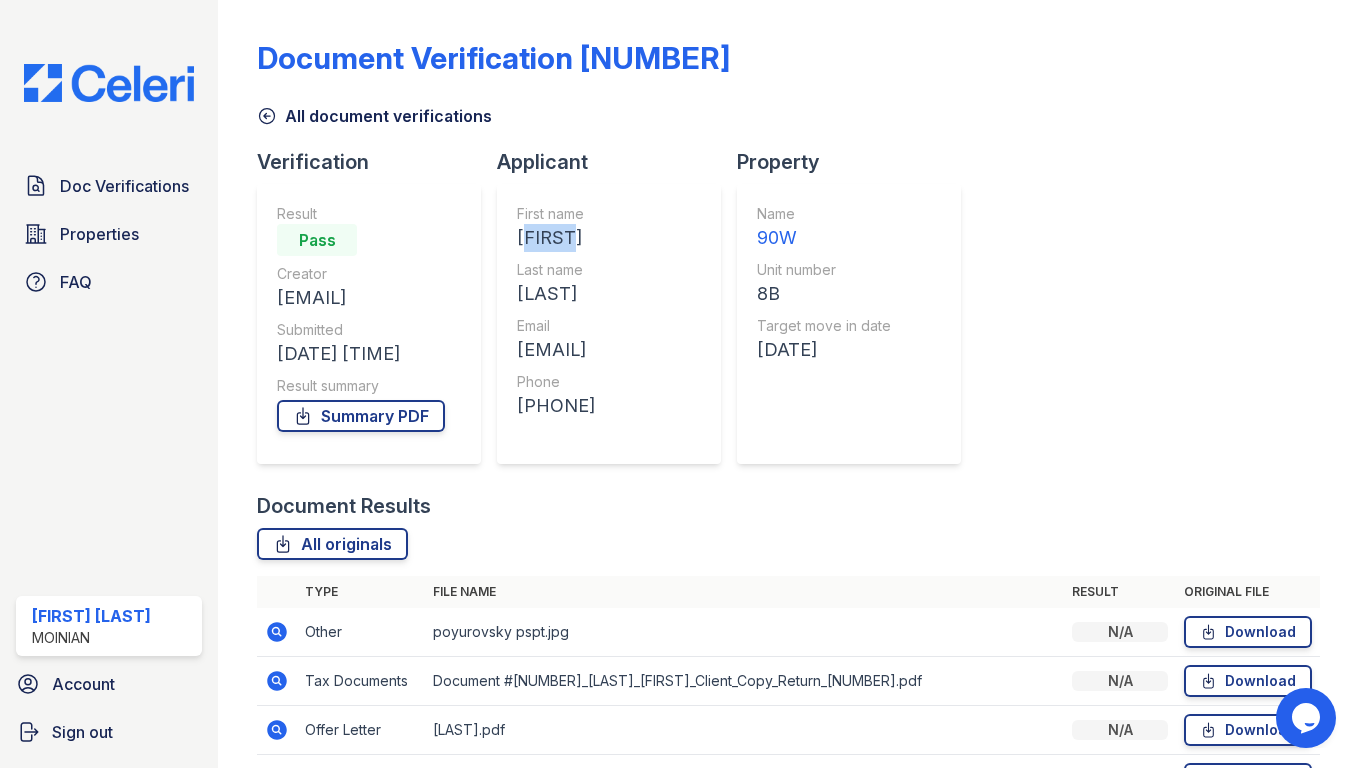 click on "[FIRST]" at bounding box center [556, 238] 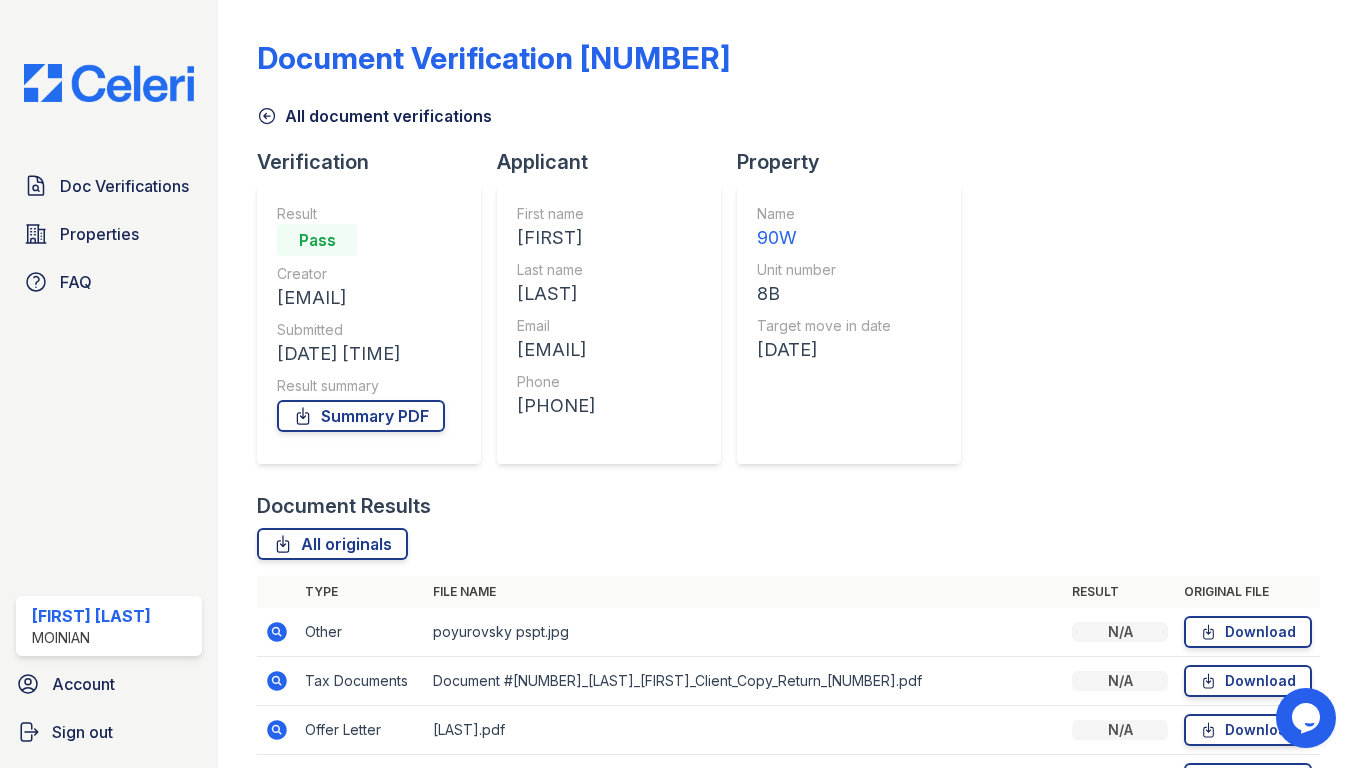 click on "[LAST]" at bounding box center [556, 294] 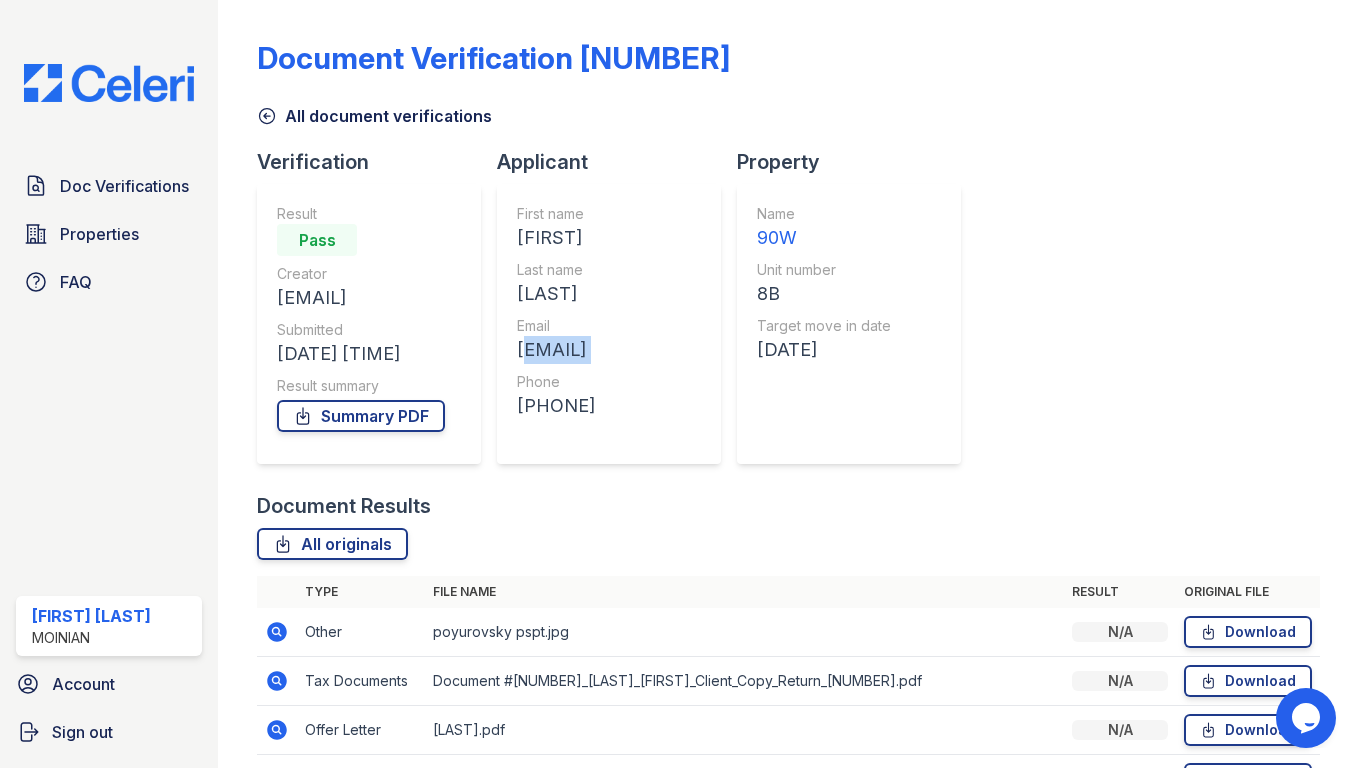 click on "[EMAIL]" at bounding box center (556, 350) 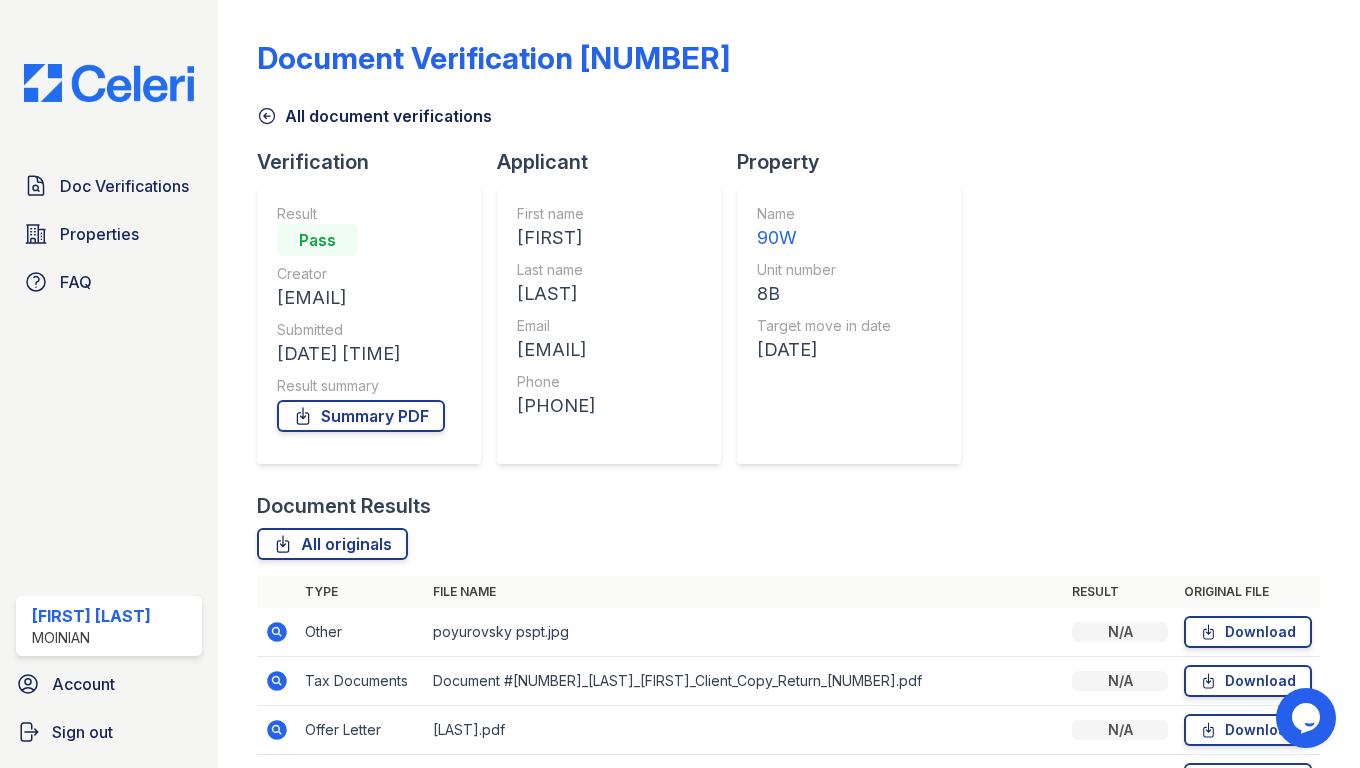 click on "All document verifications" at bounding box center (788, 110) 